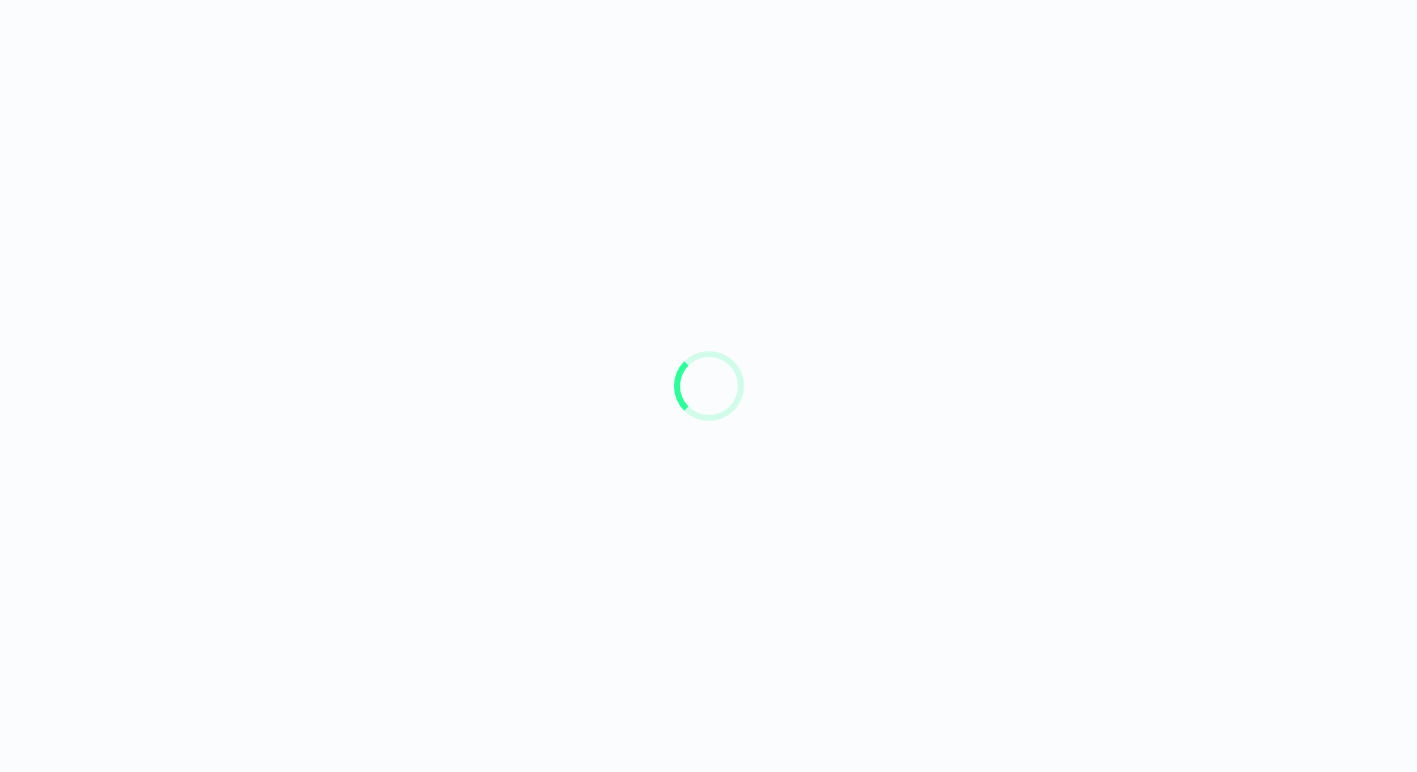 scroll, scrollTop: 0, scrollLeft: 0, axis: both 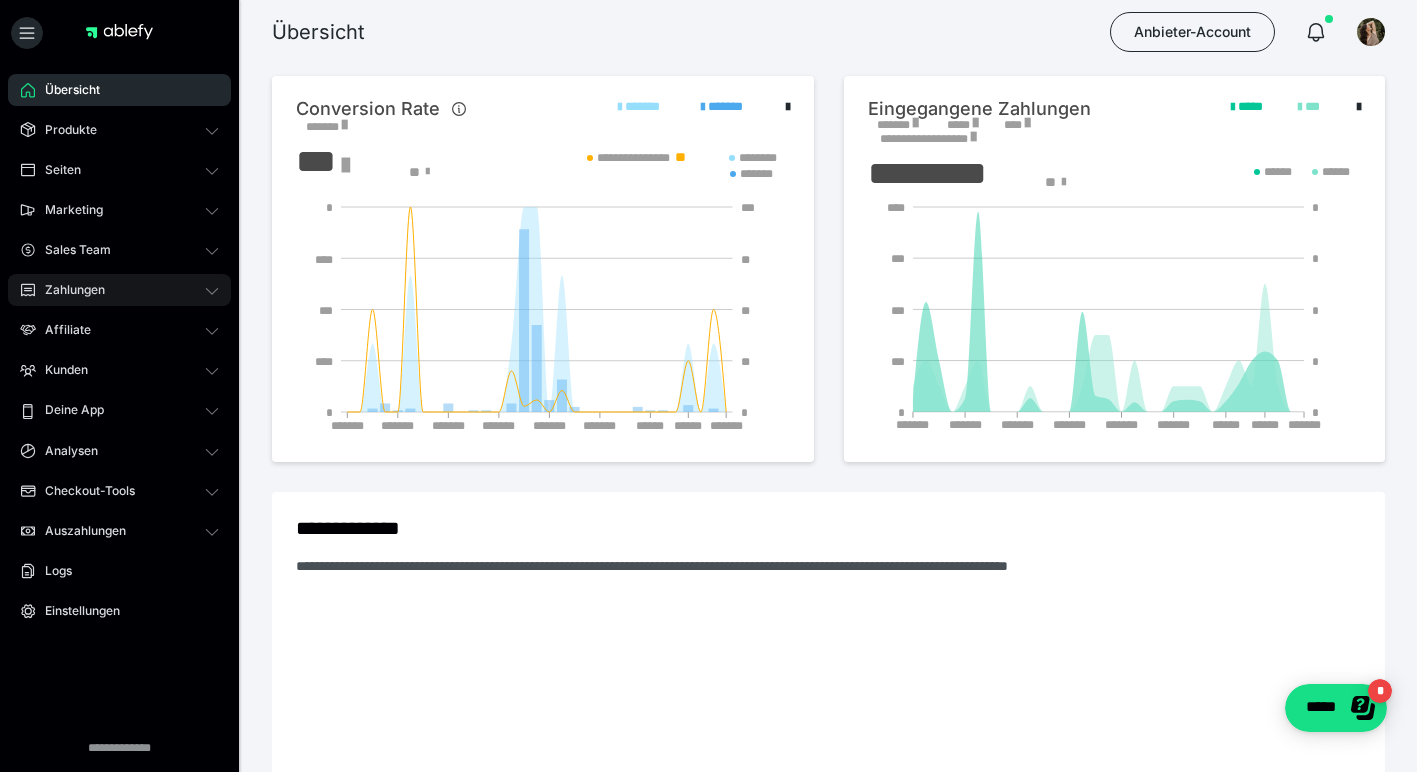 click on "Zahlungen" at bounding box center (68, 290) 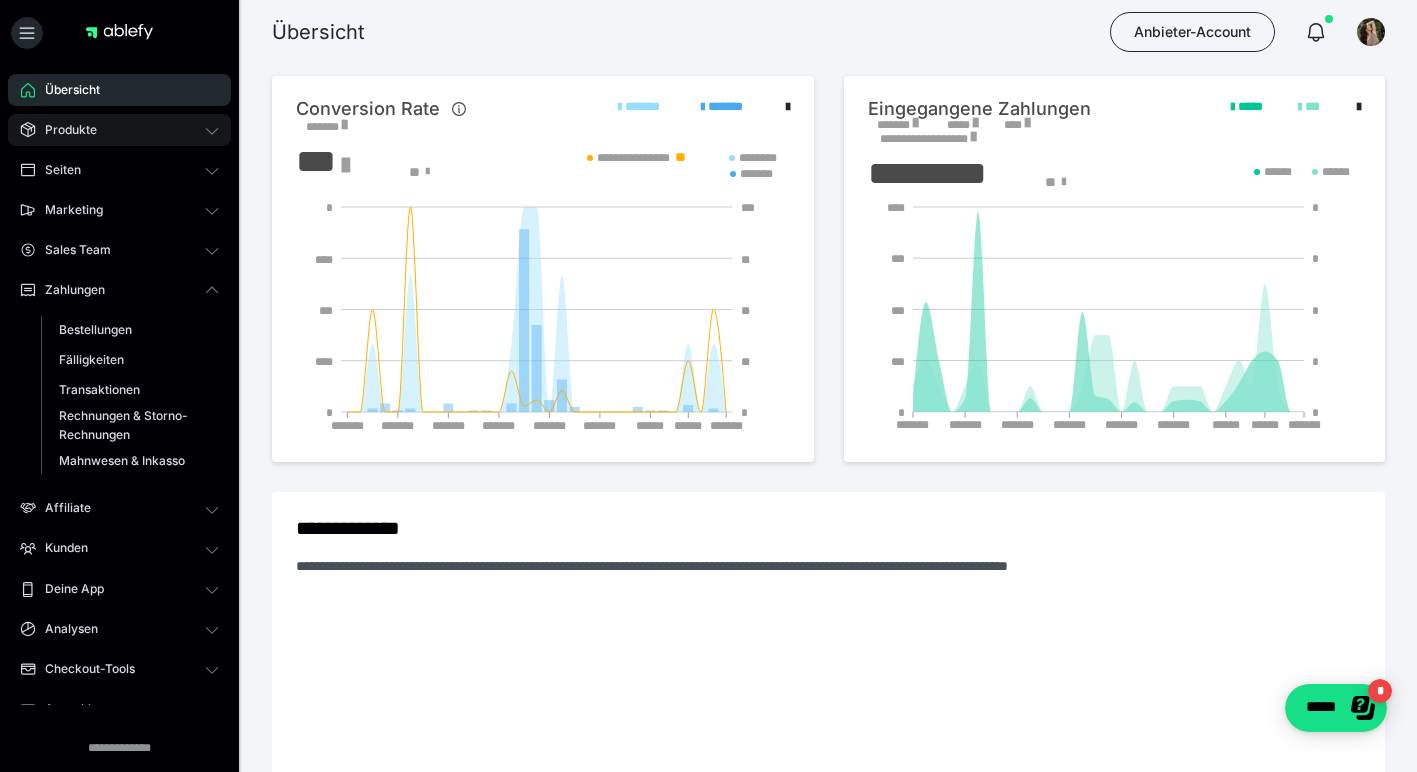 click on "Produkte" at bounding box center (64, 130) 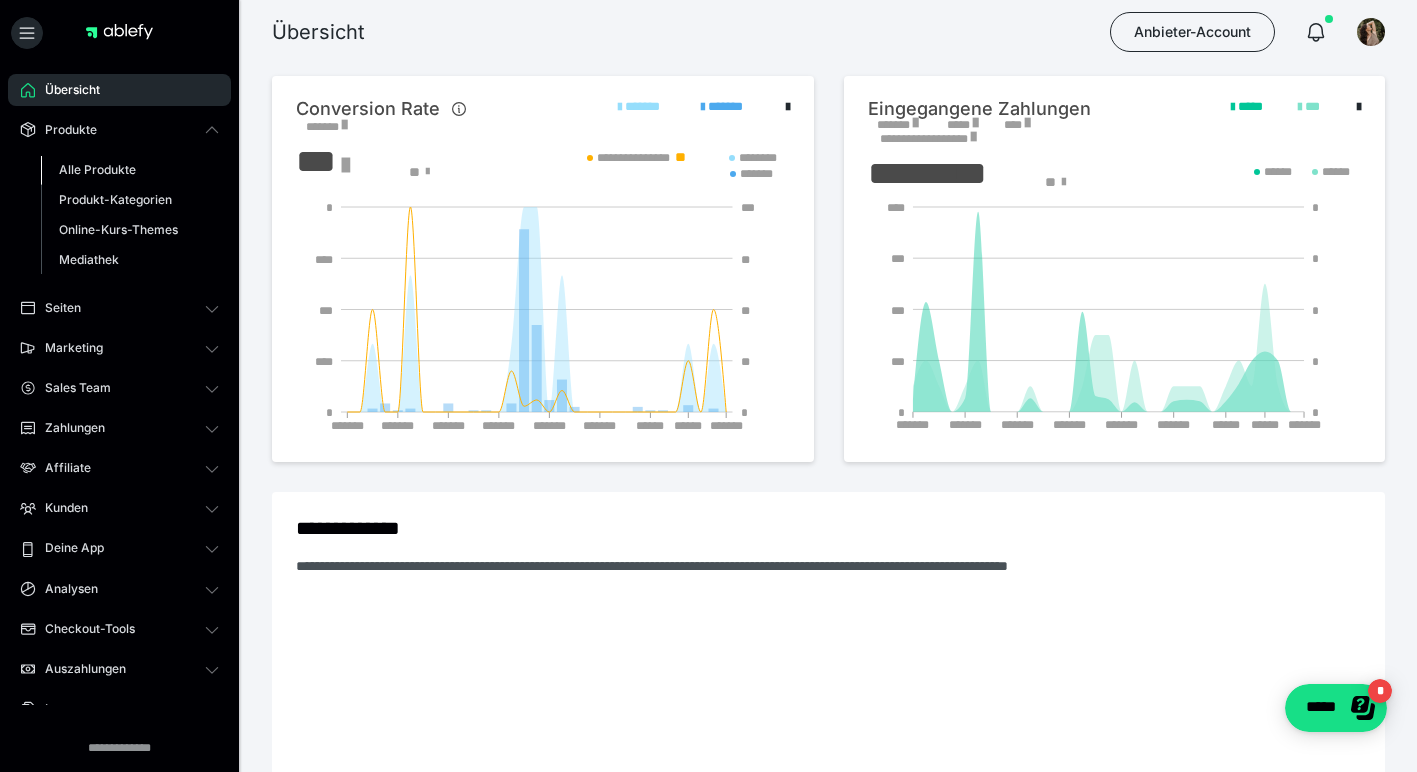 click on "Alle Produkte" at bounding box center [97, 169] 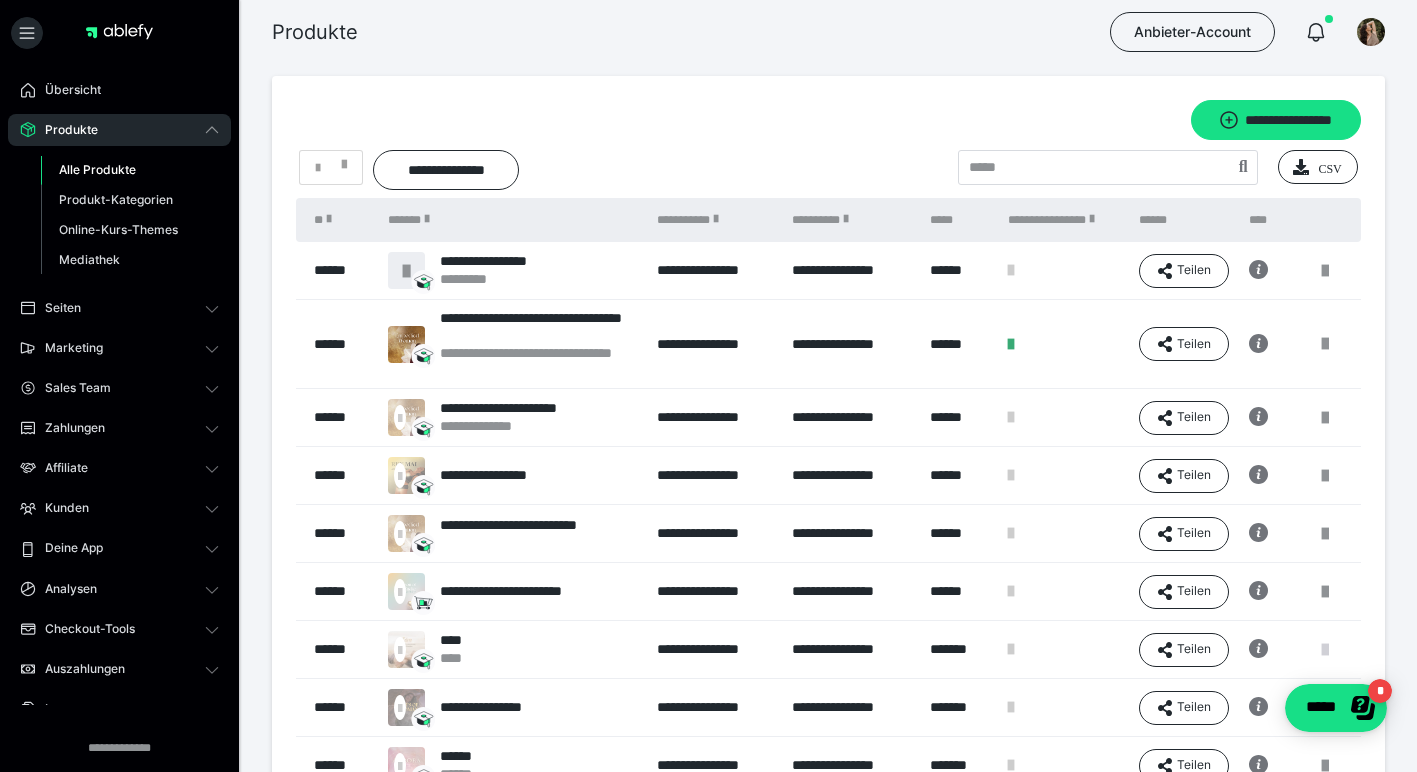 click at bounding box center [1325, 650] 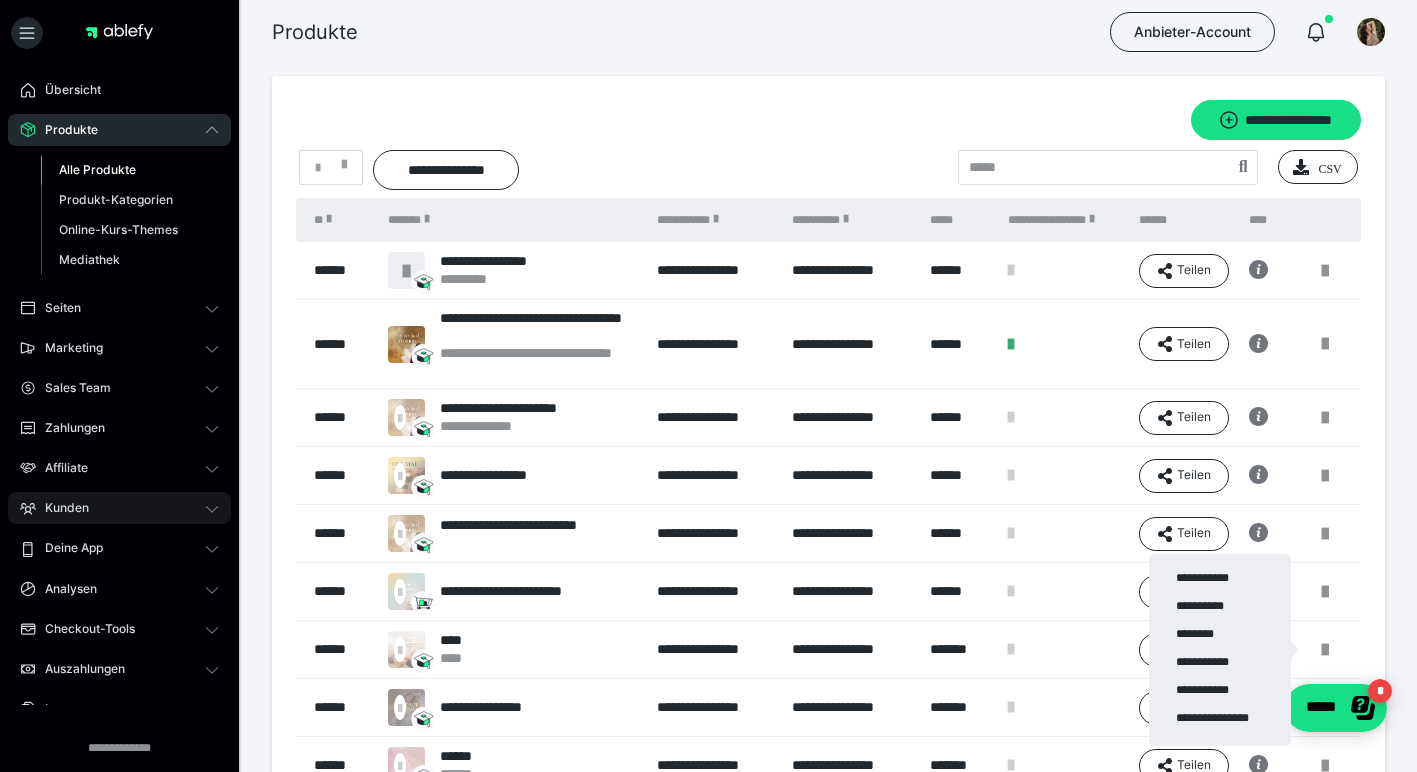 click on "Kunden" at bounding box center [119, 508] 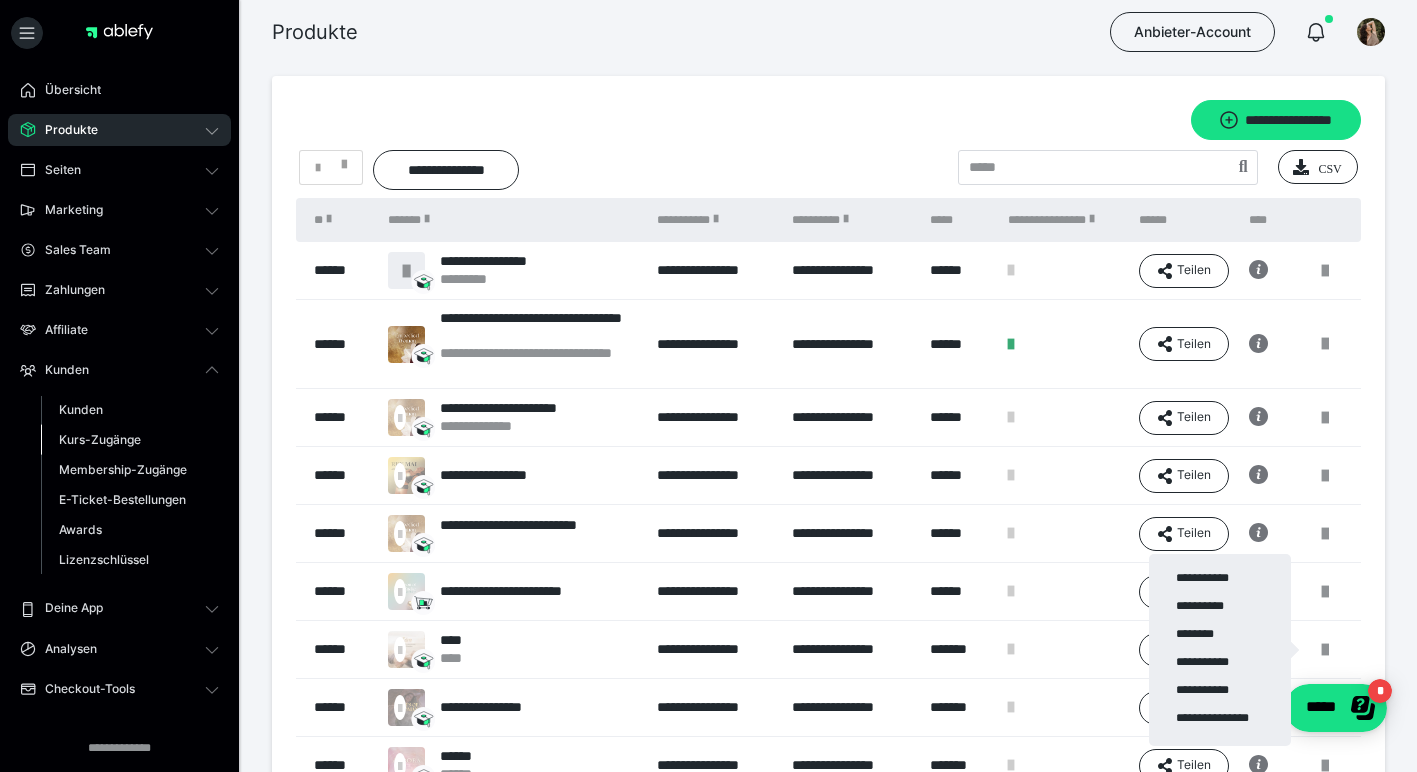 click on "Kurs-Zugänge" at bounding box center (100, 439) 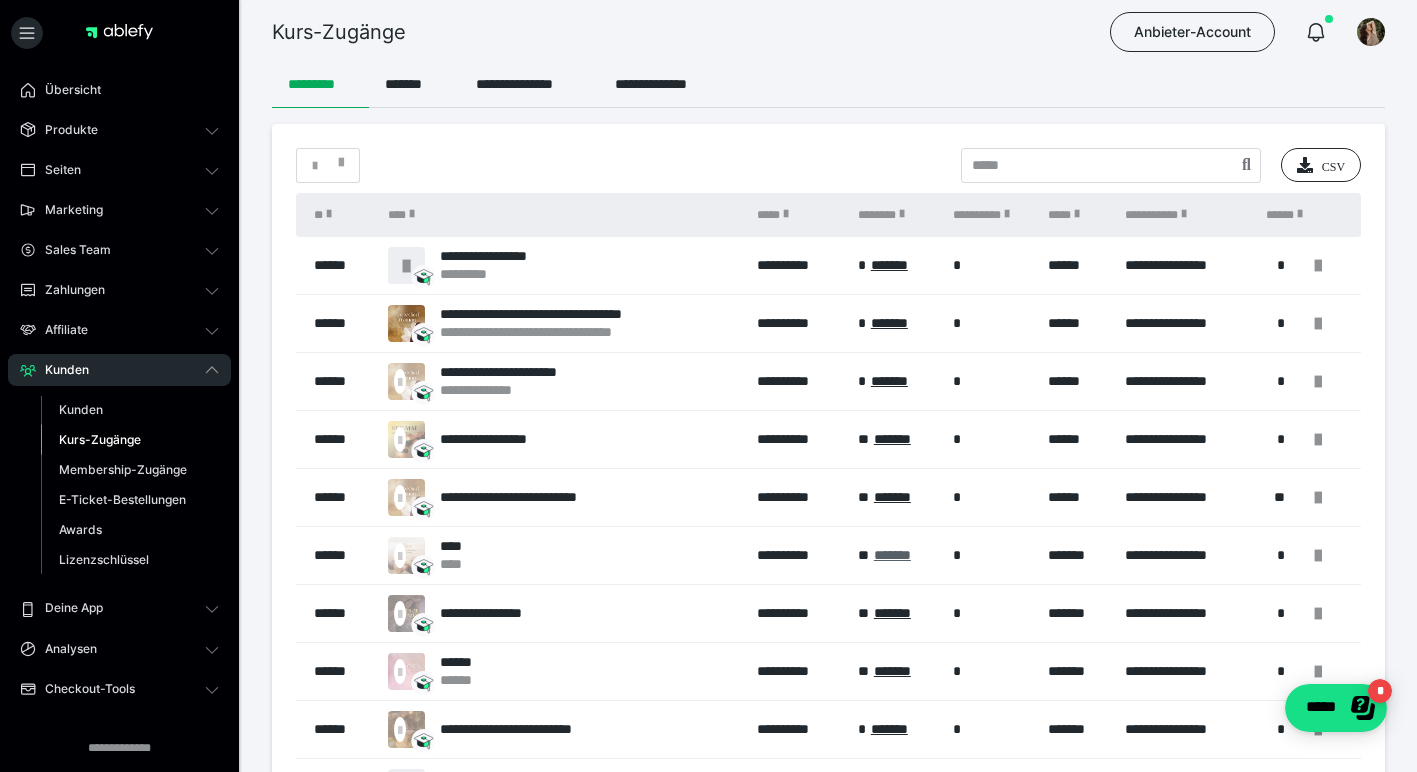 click on "*******" at bounding box center (892, 555) 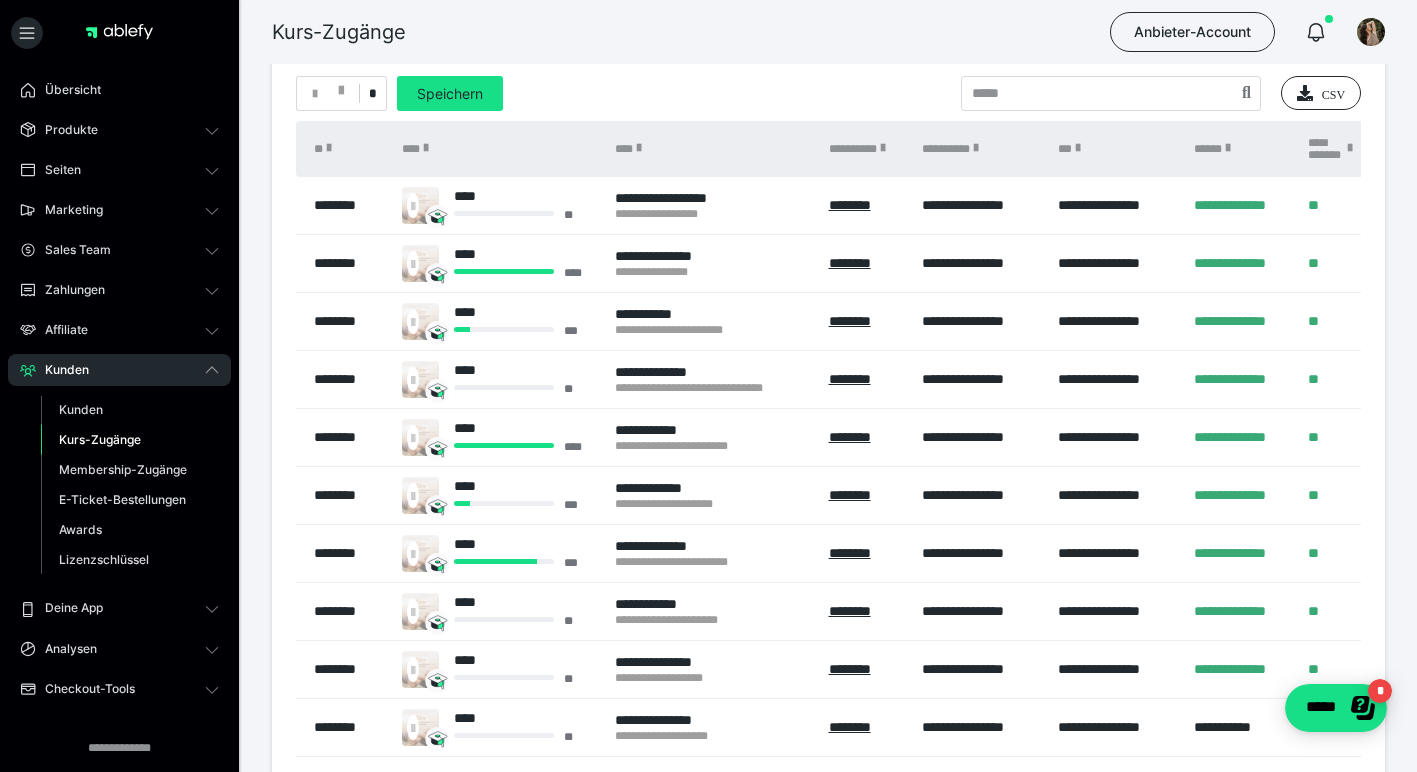 scroll, scrollTop: 75, scrollLeft: 0, axis: vertical 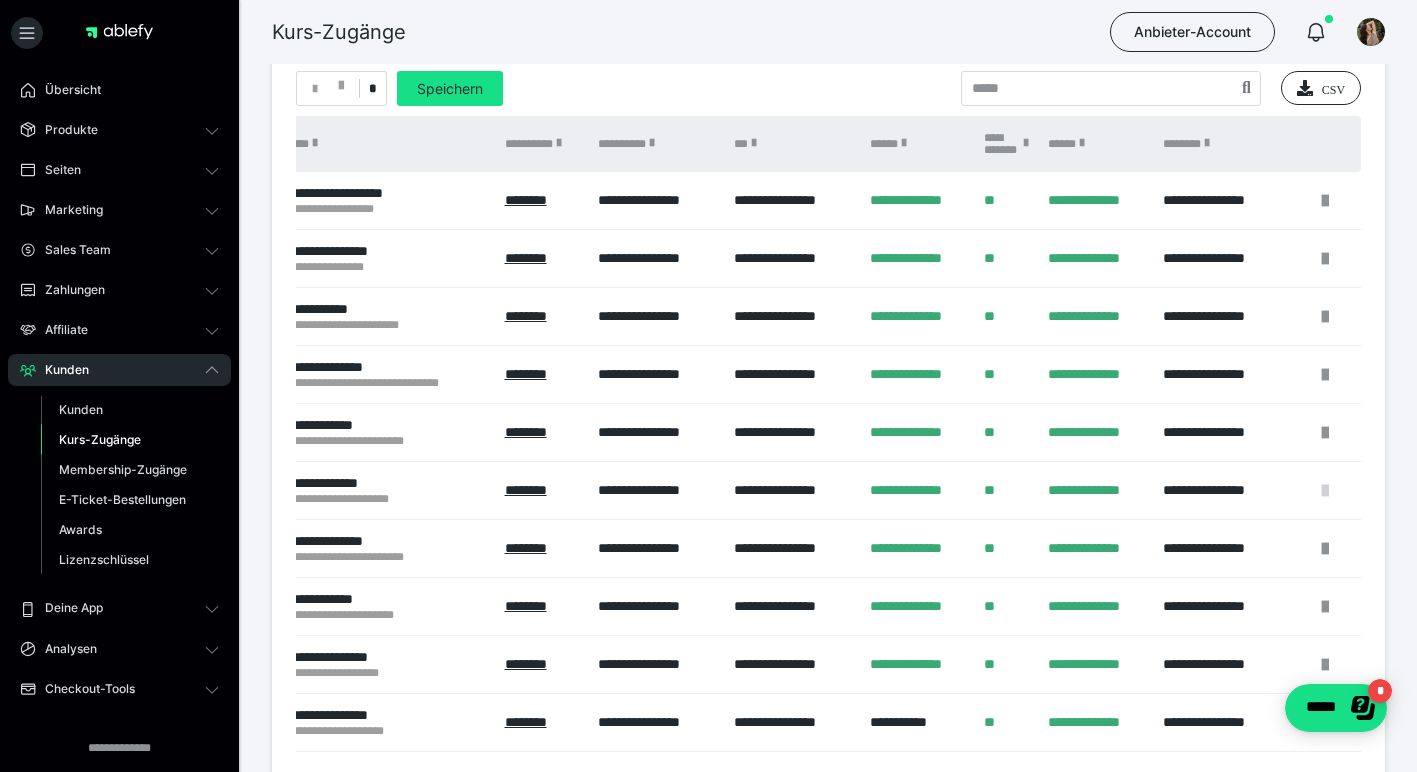 click at bounding box center [1325, 491] 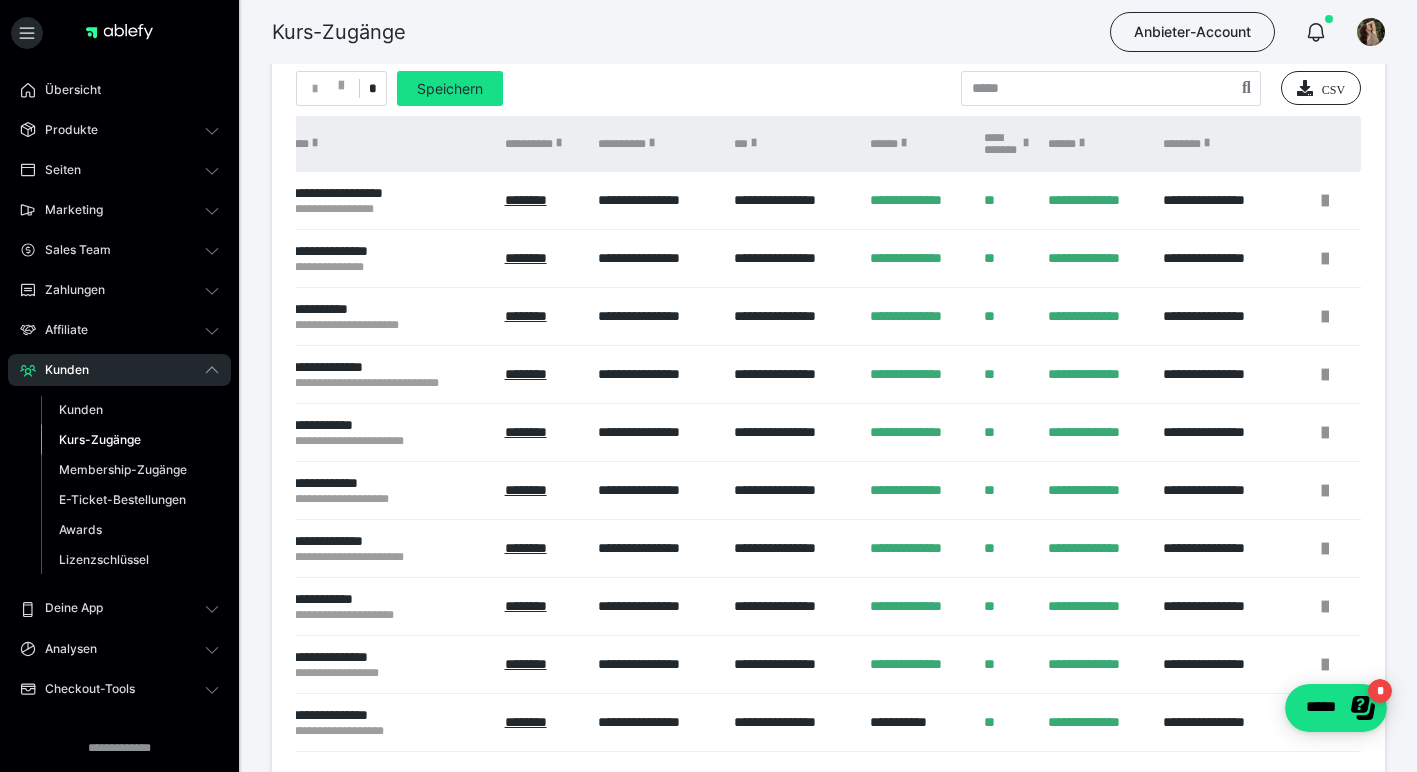 click on "**********" at bounding box center [1221, 433] 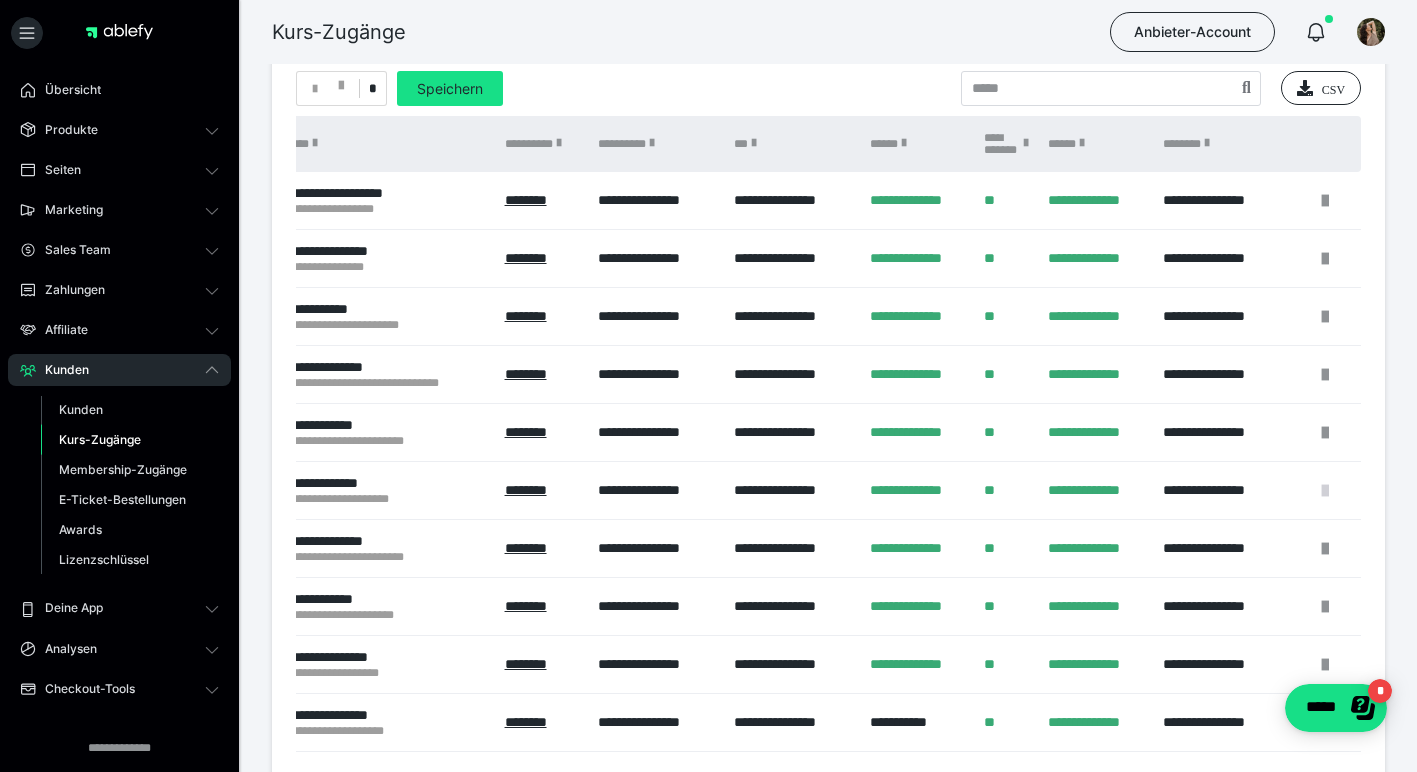 click at bounding box center (1325, 491) 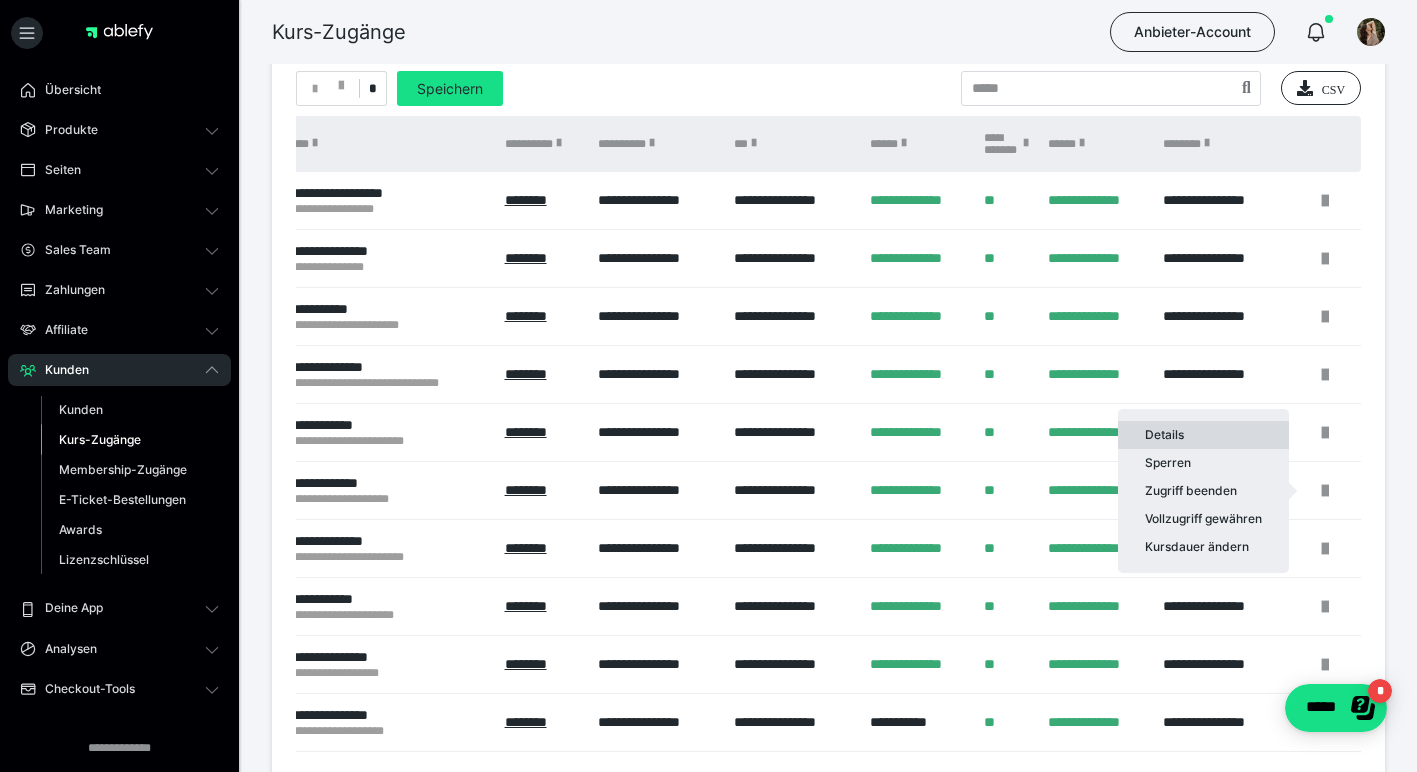 click on "Details" at bounding box center [1203, 435] 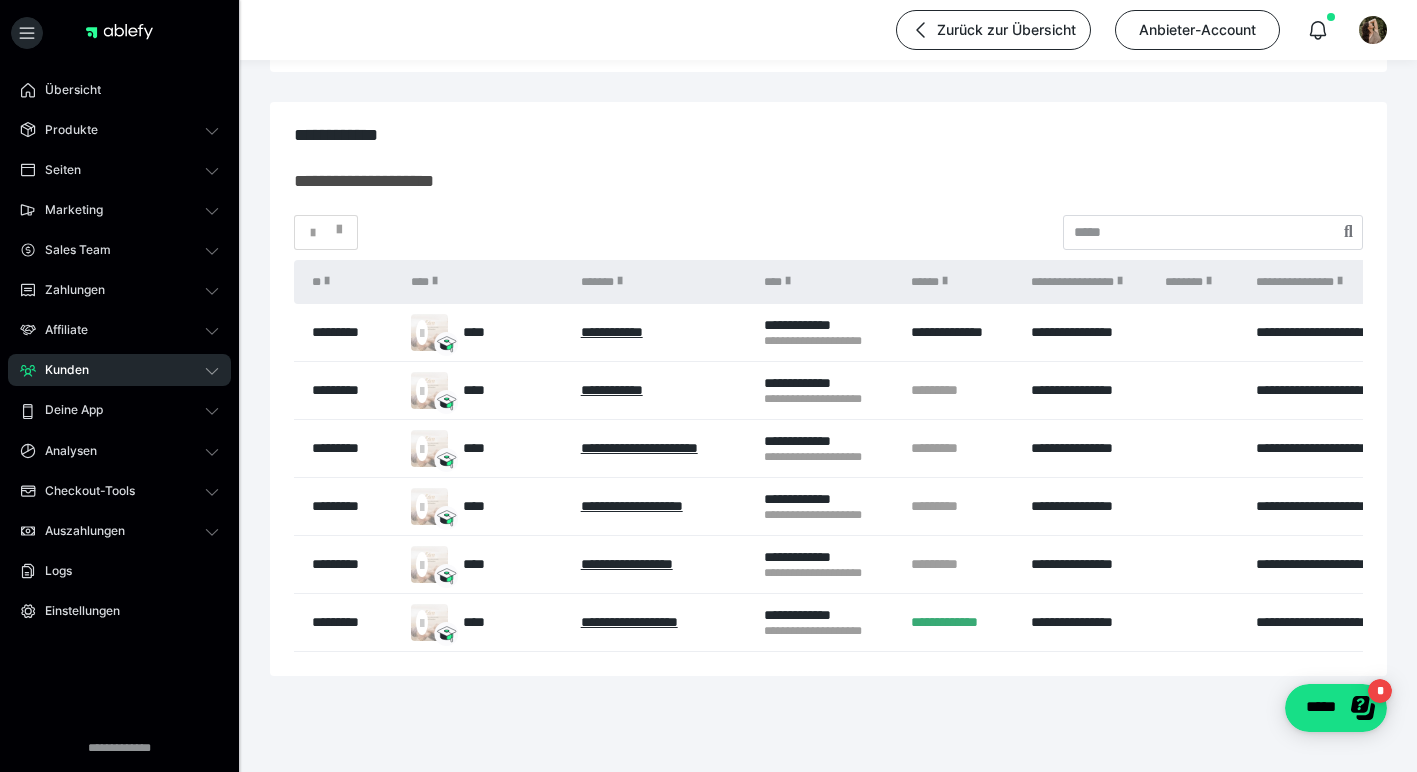 scroll, scrollTop: 383, scrollLeft: 0, axis: vertical 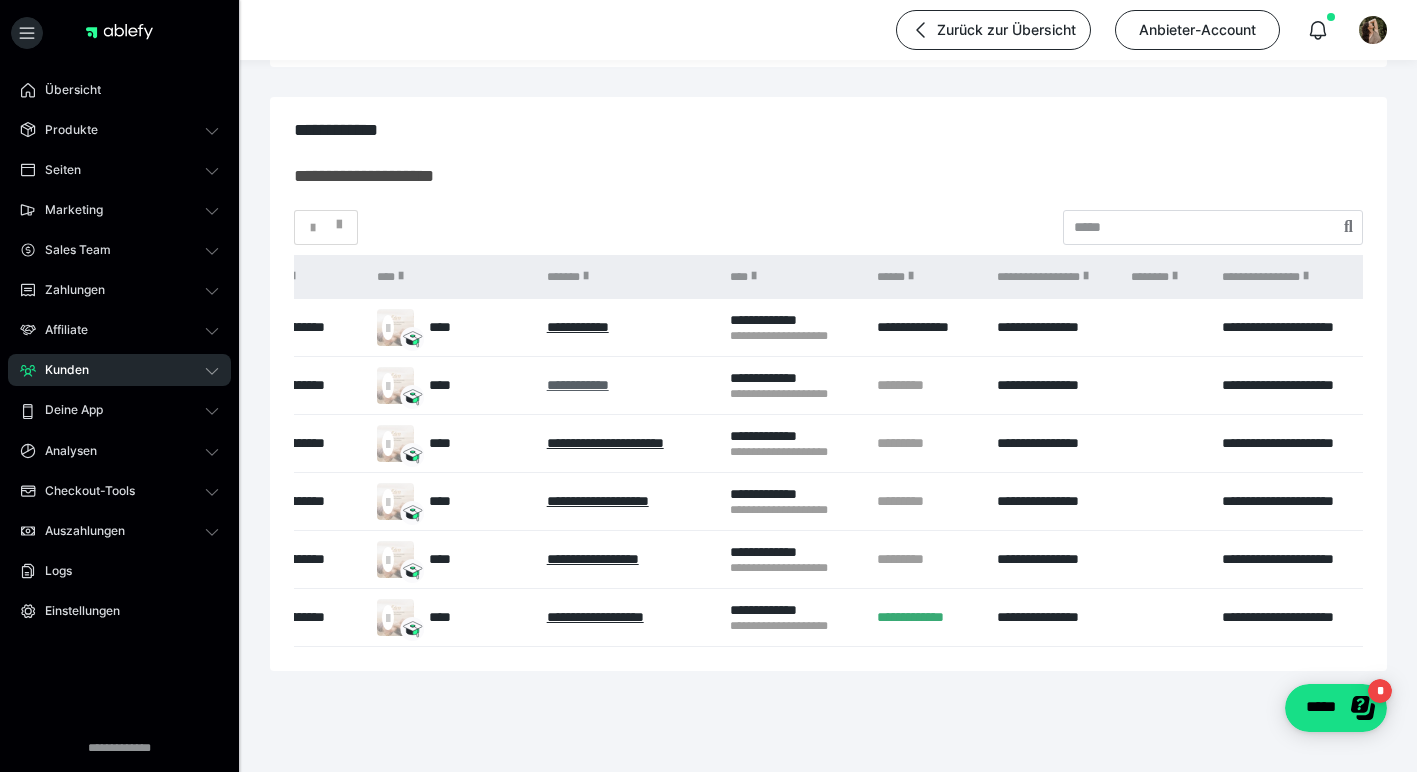 click on "**********" at bounding box center [578, 385] 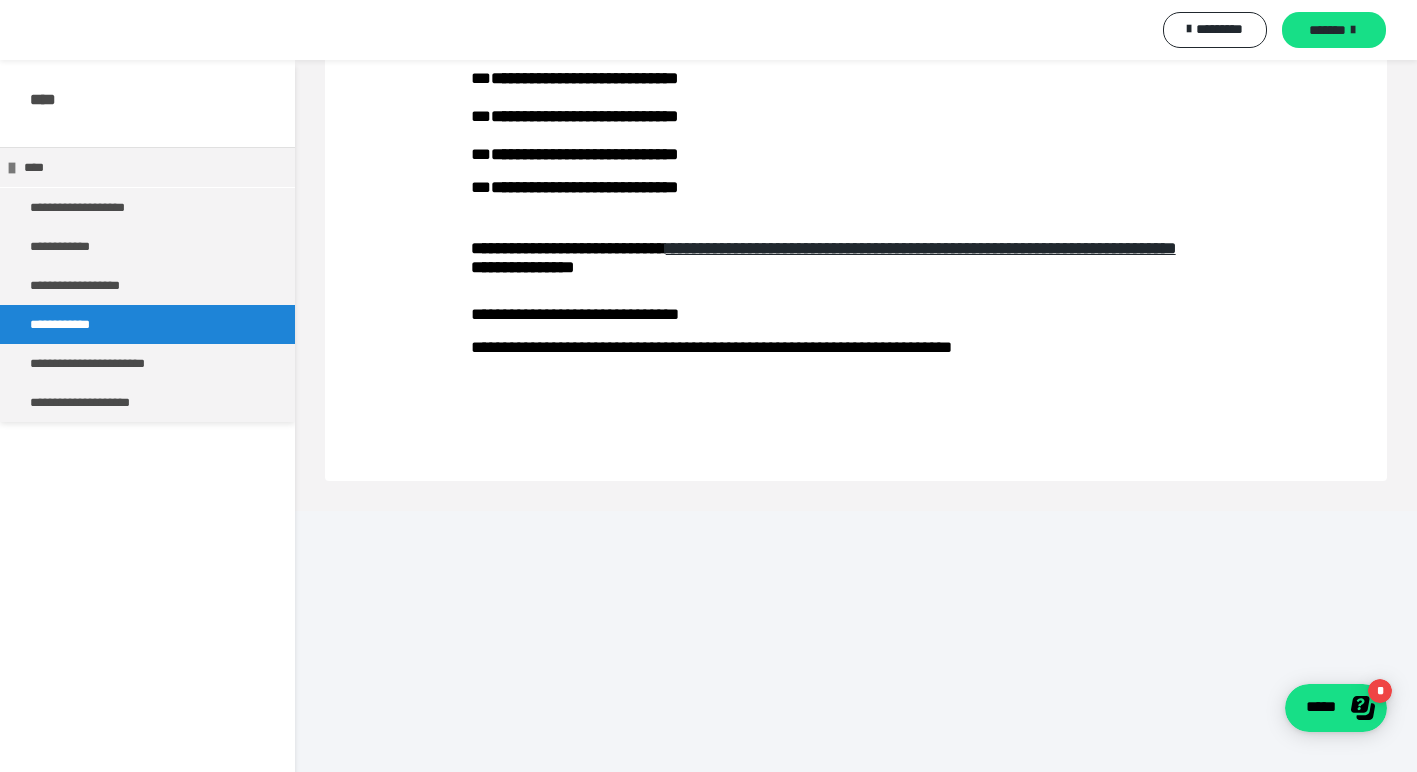 scroll, scrollTop: 466, scrollLeft: 0, axis: vertical 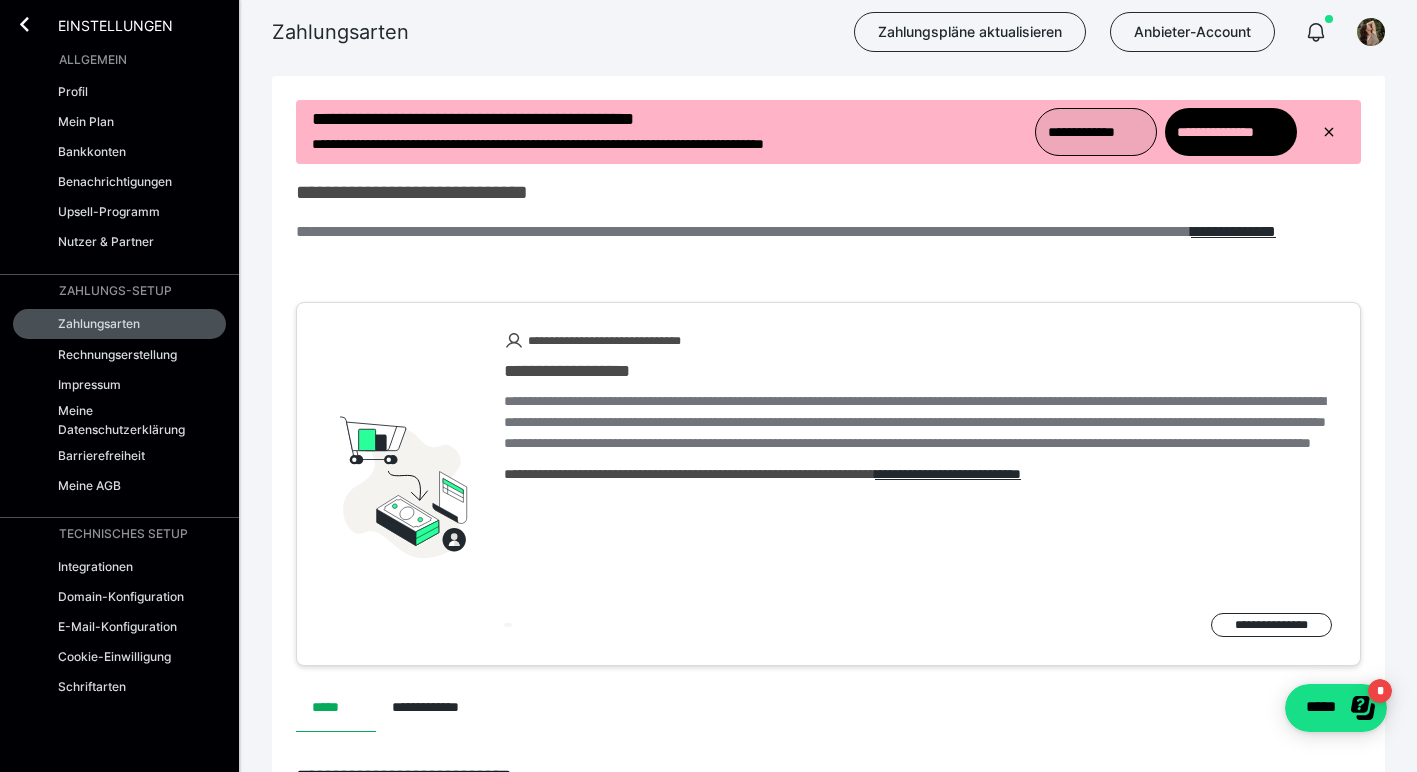 click on "**********" at bounding box center [1096, 132] 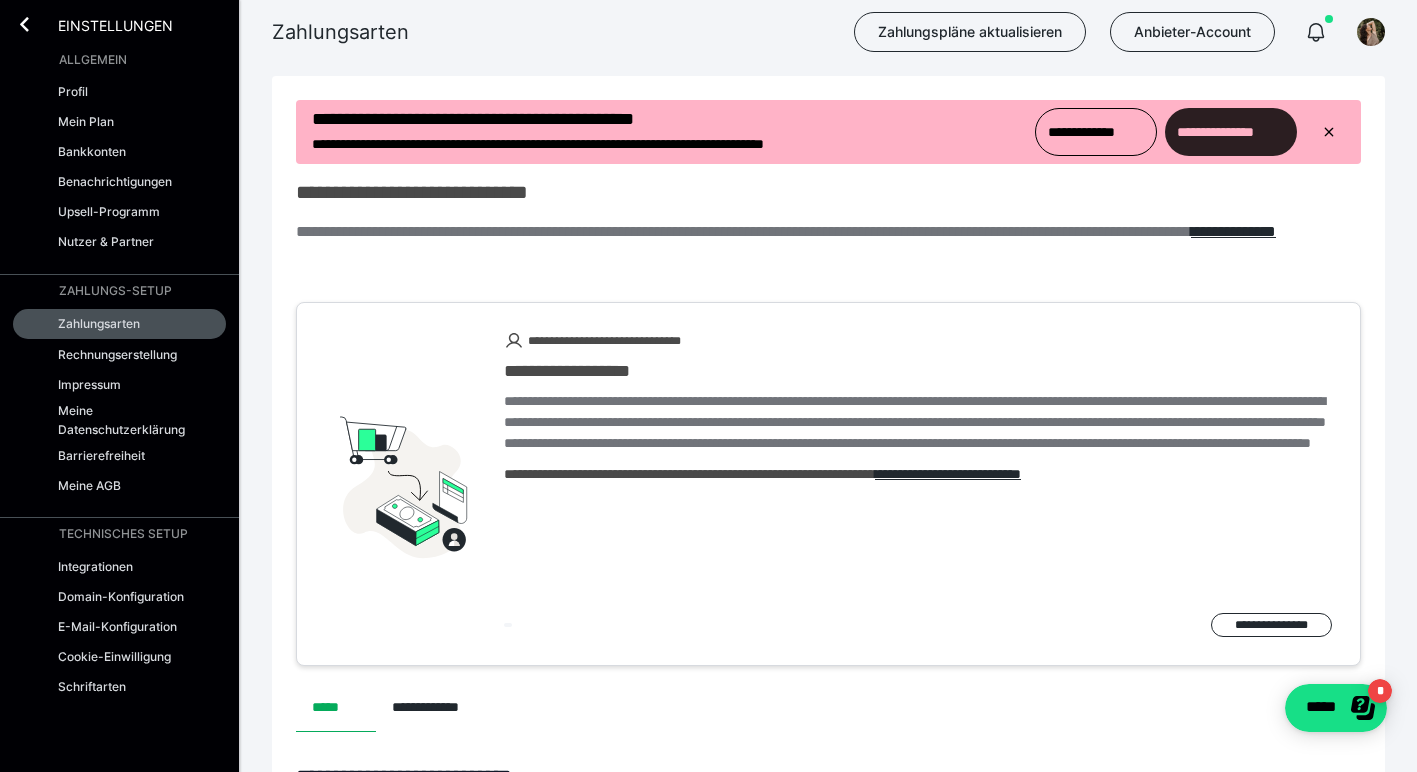 click on "**********" at bounding box center [1231, 132] 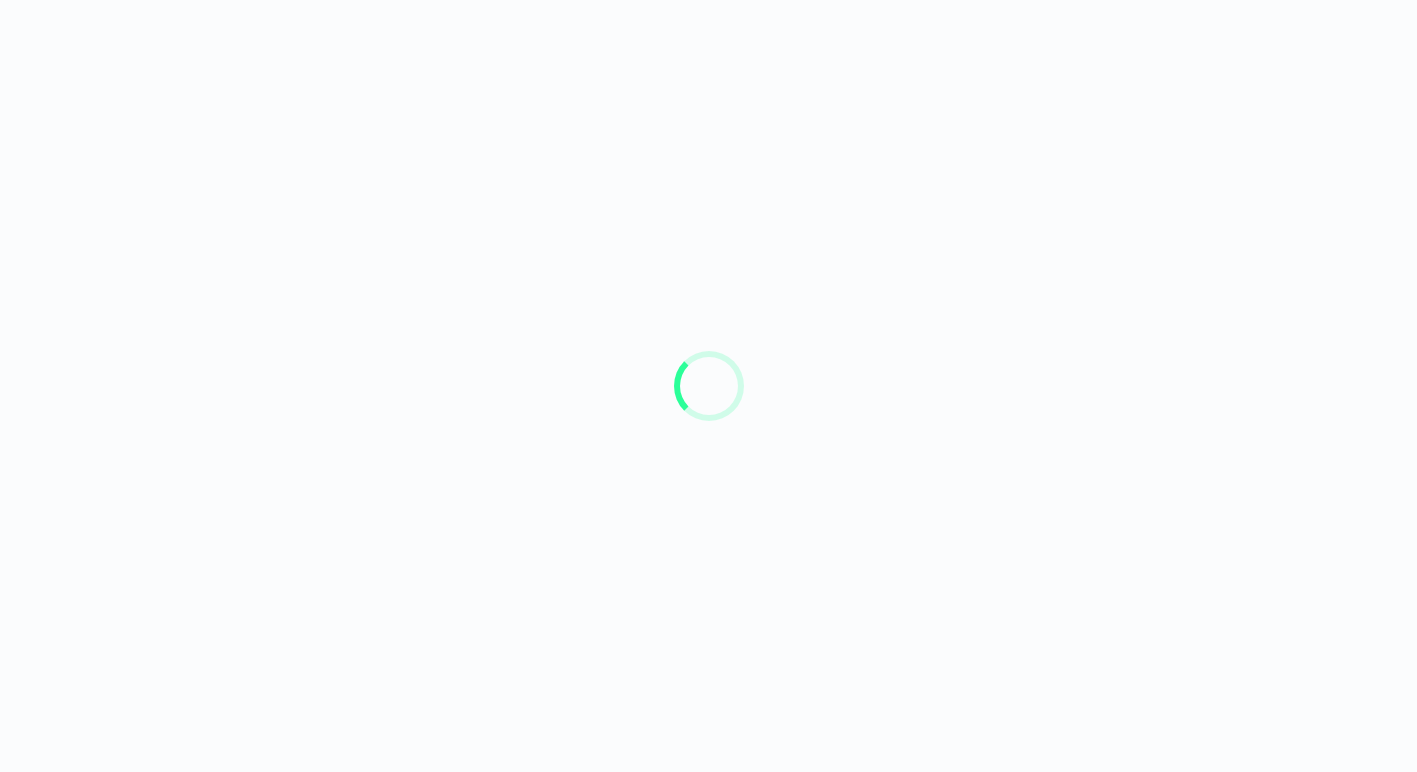 scroll, scrollTop: 0, scrollLeft: 0, axis: both 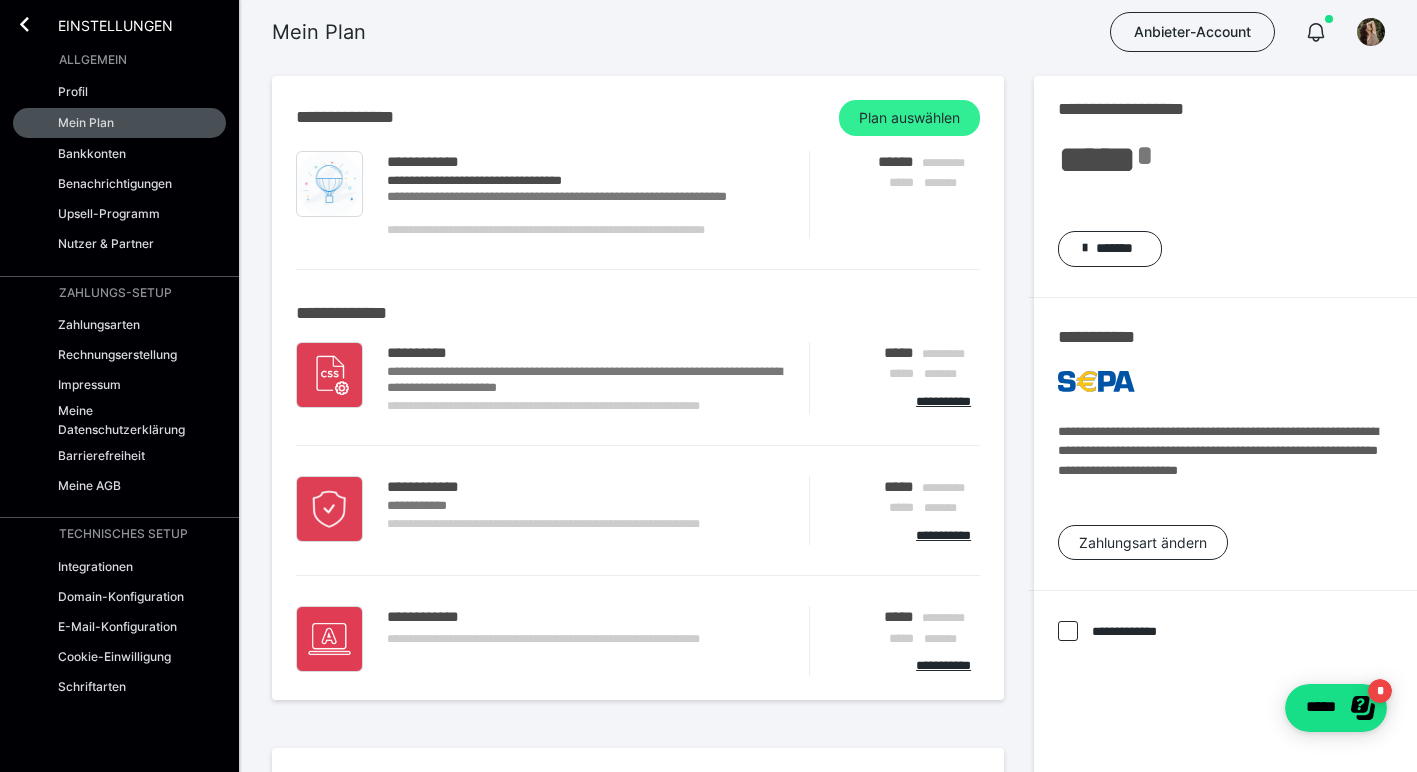 click on "Plan auswählen" at bounding box center (909, 118) 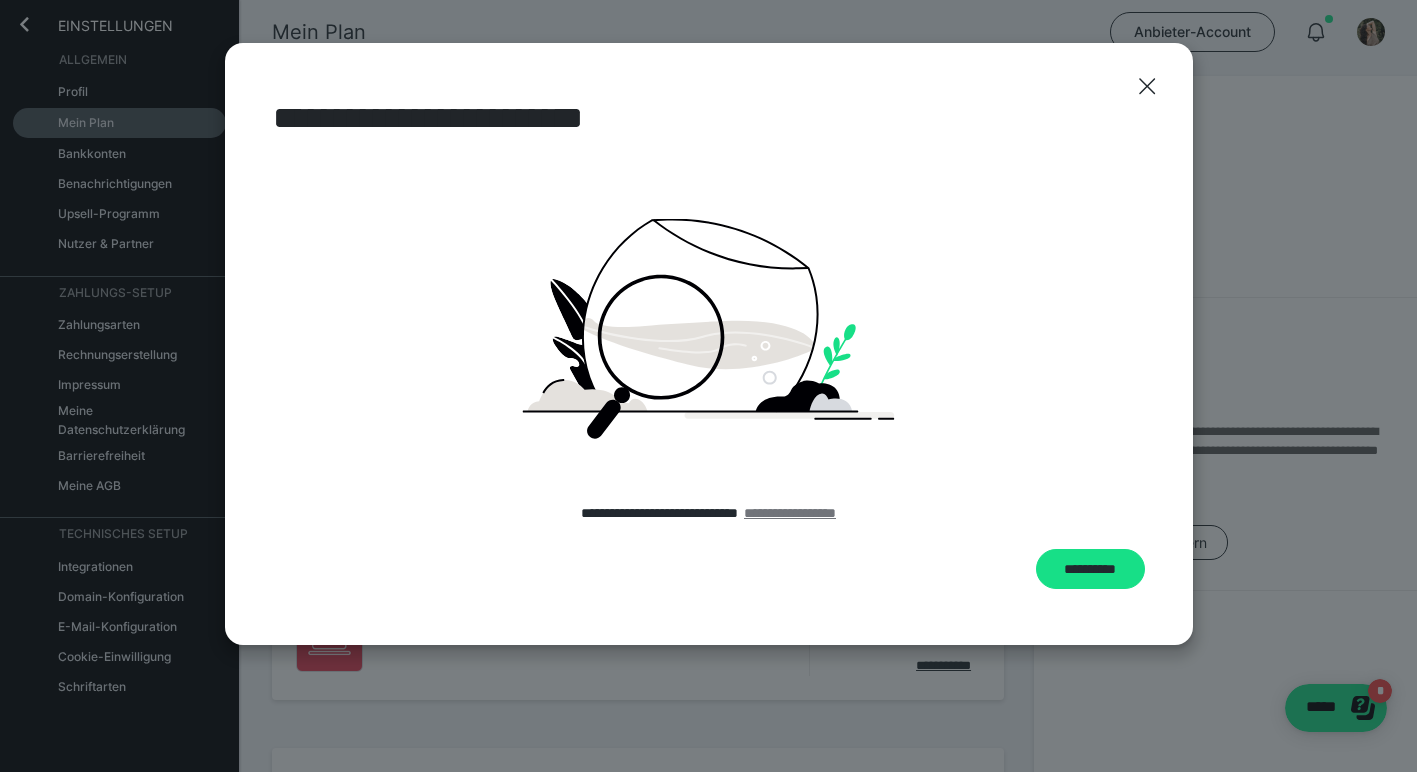 click on "**********" at bounding box center [790, 513] 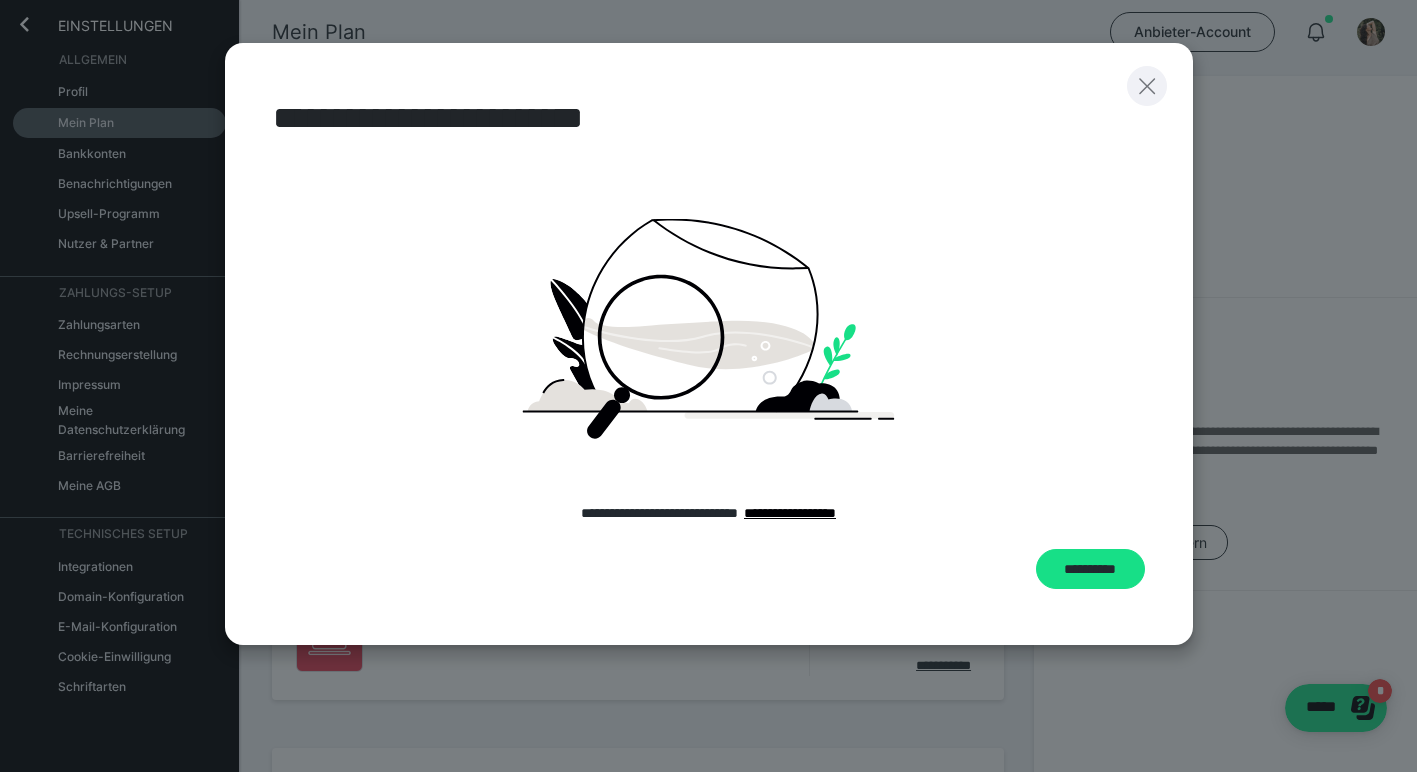 click 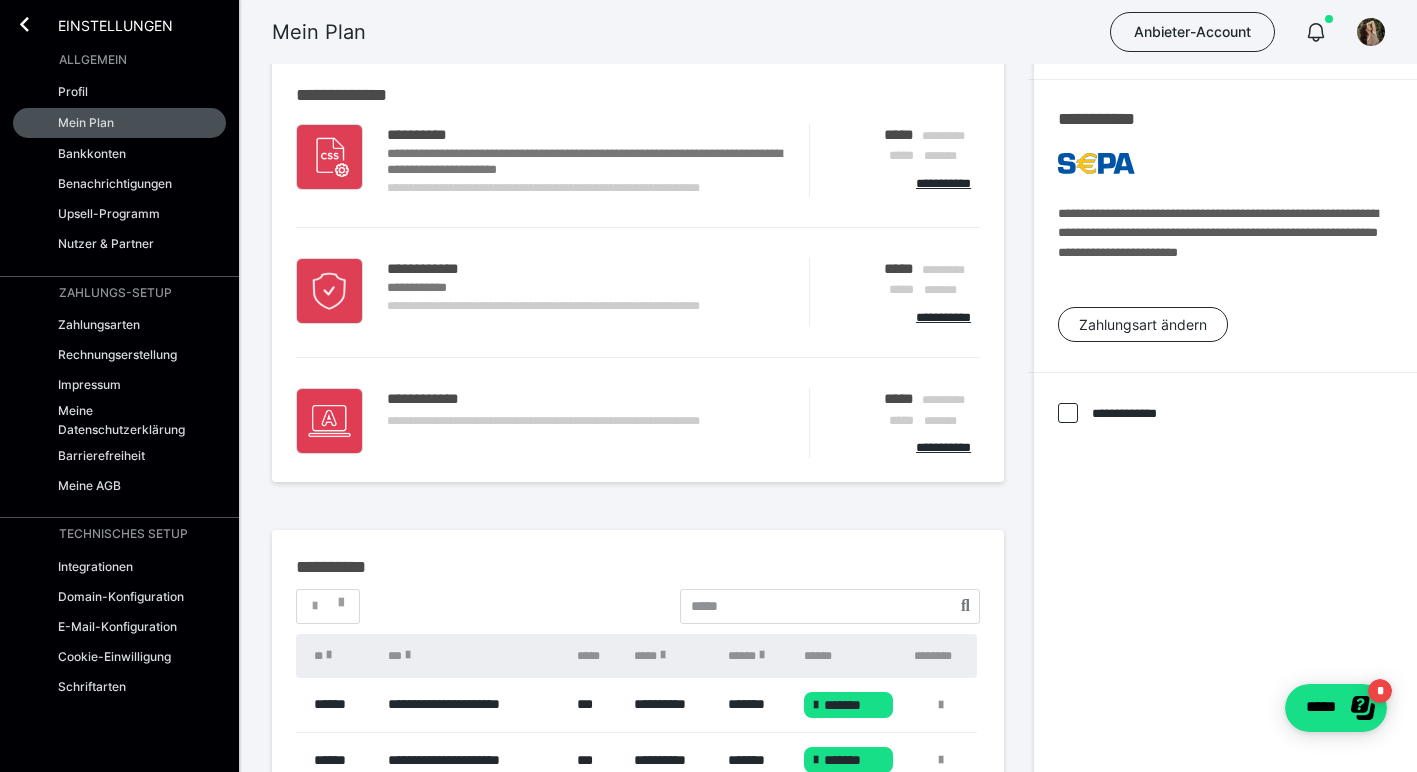 scroll, scrollTop: 0, scrollLeft: 0, axis: both 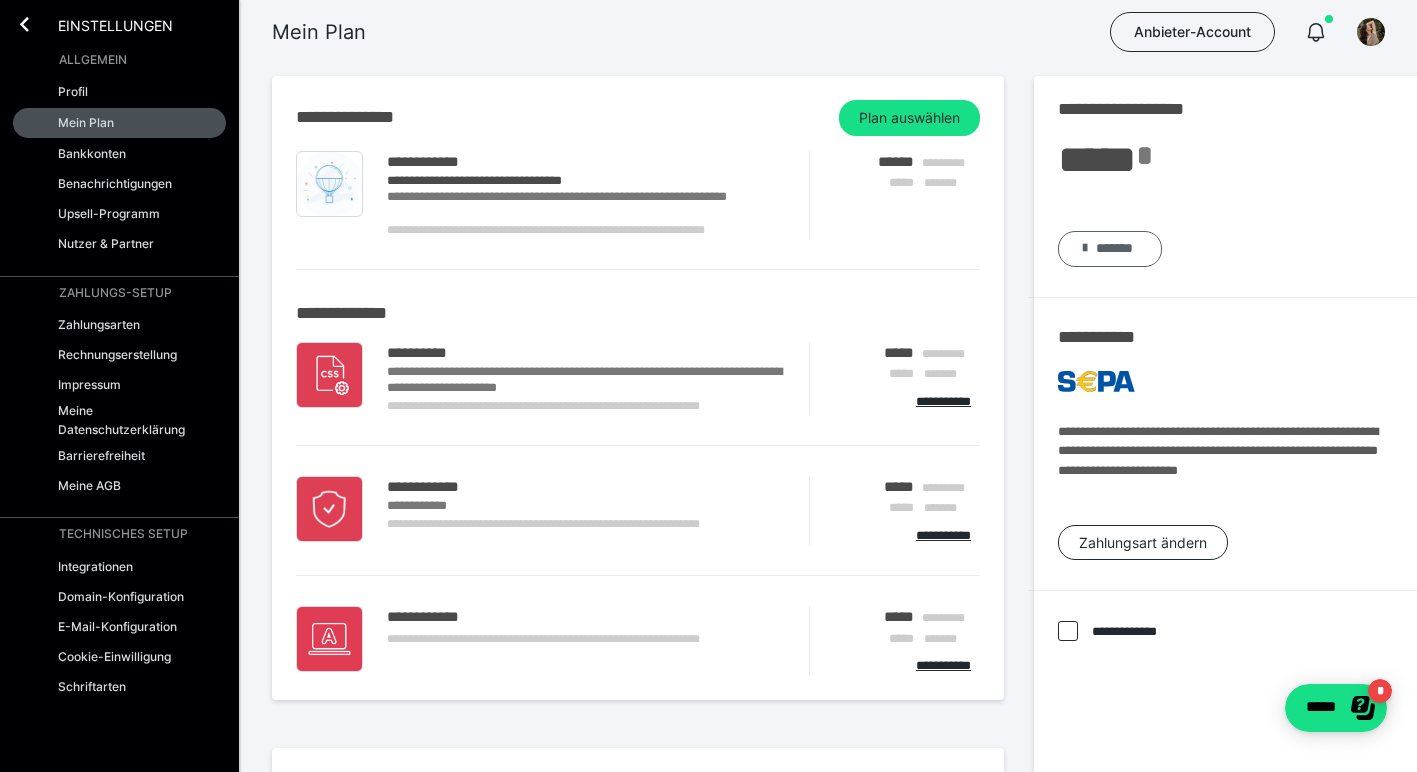 click on "*******" at bounding box center [1110, 249] 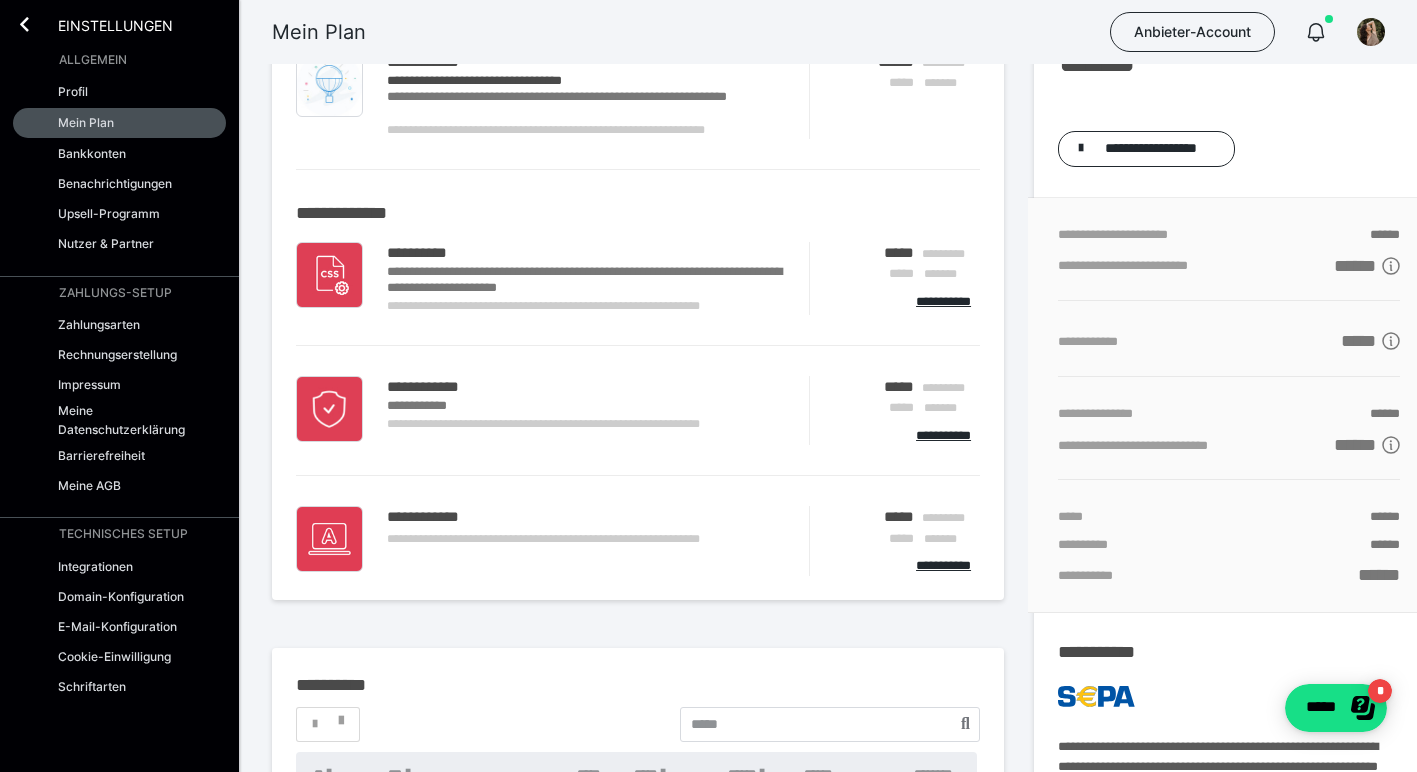 scroll, scrollTop: 0, scrollLeft: 0, axis: both 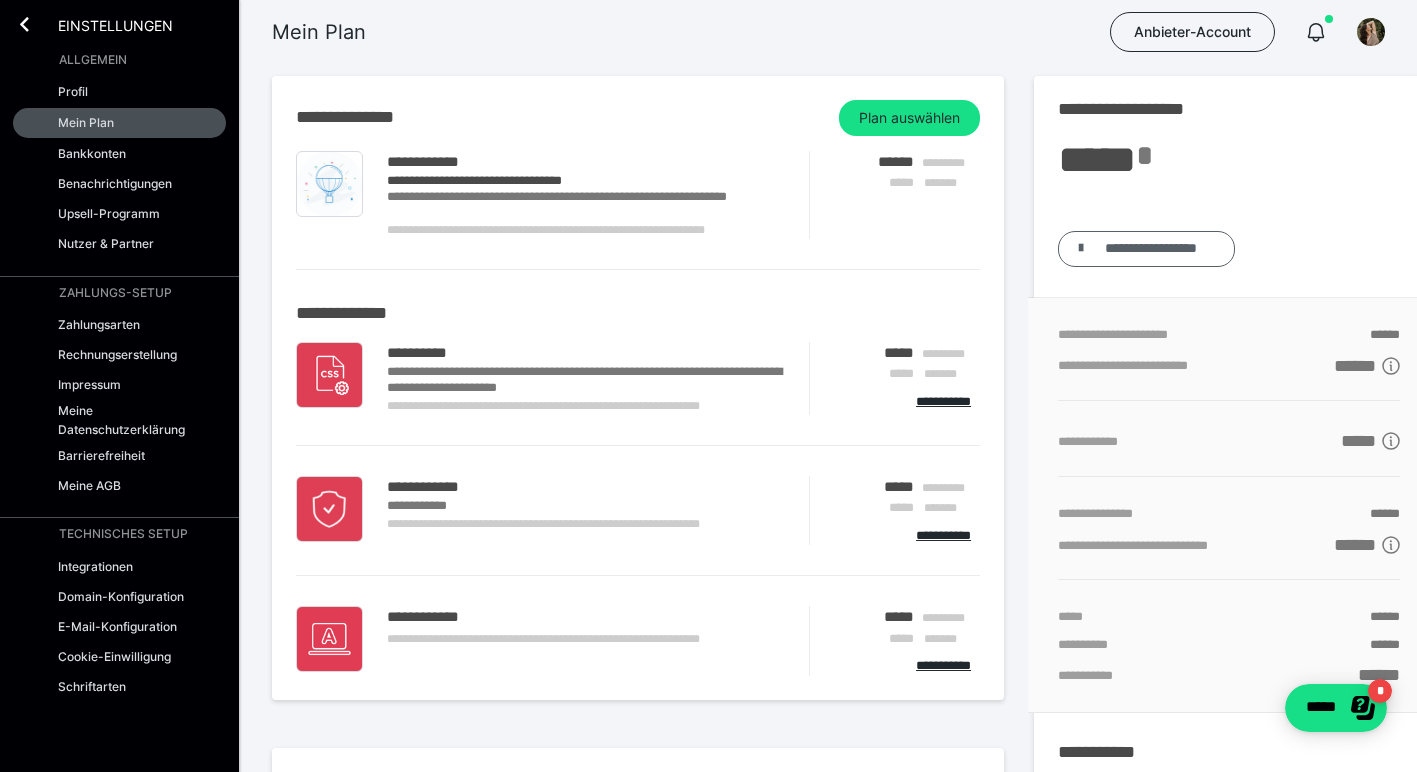 click on "**********" at bounding box center (1151, 249) 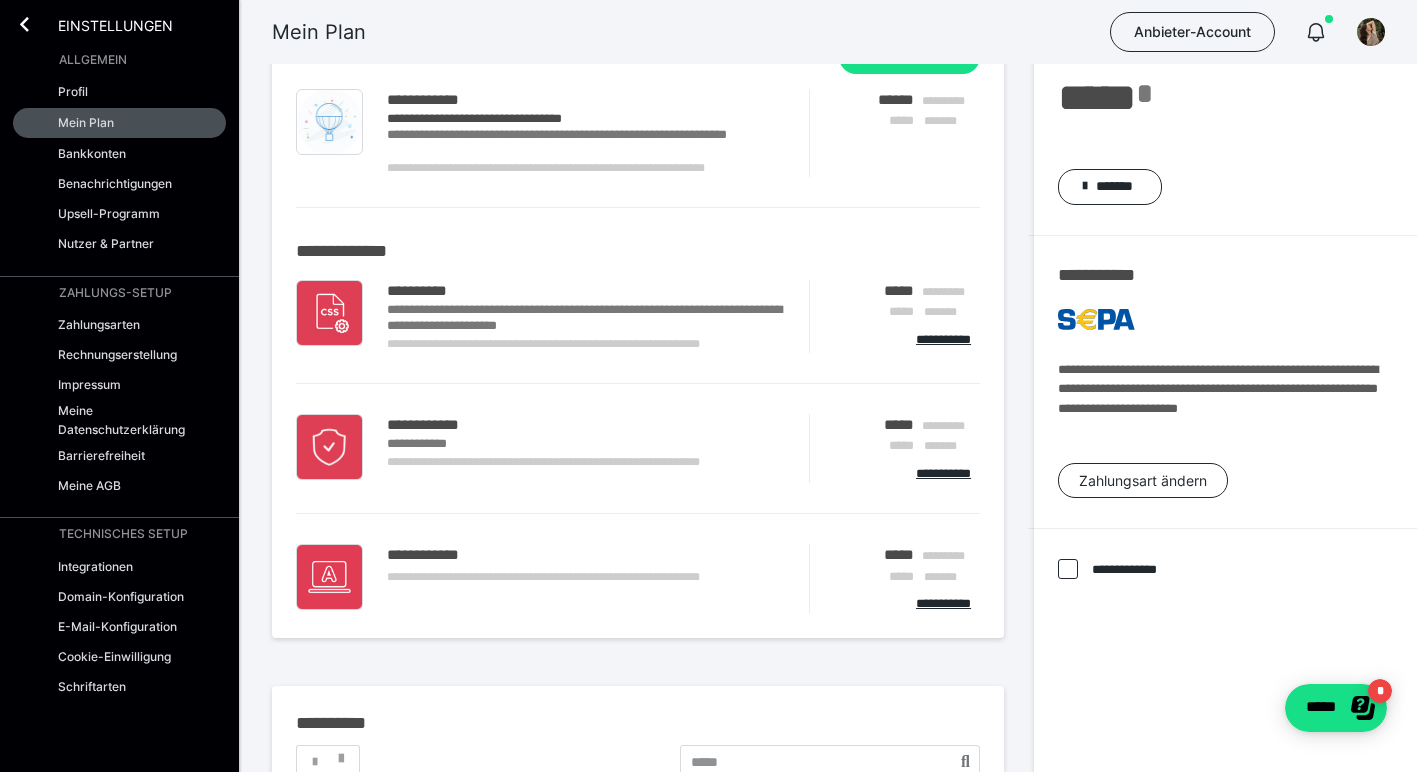 scroll, scrollTop: 0, scrollLeft: 0, axis: both 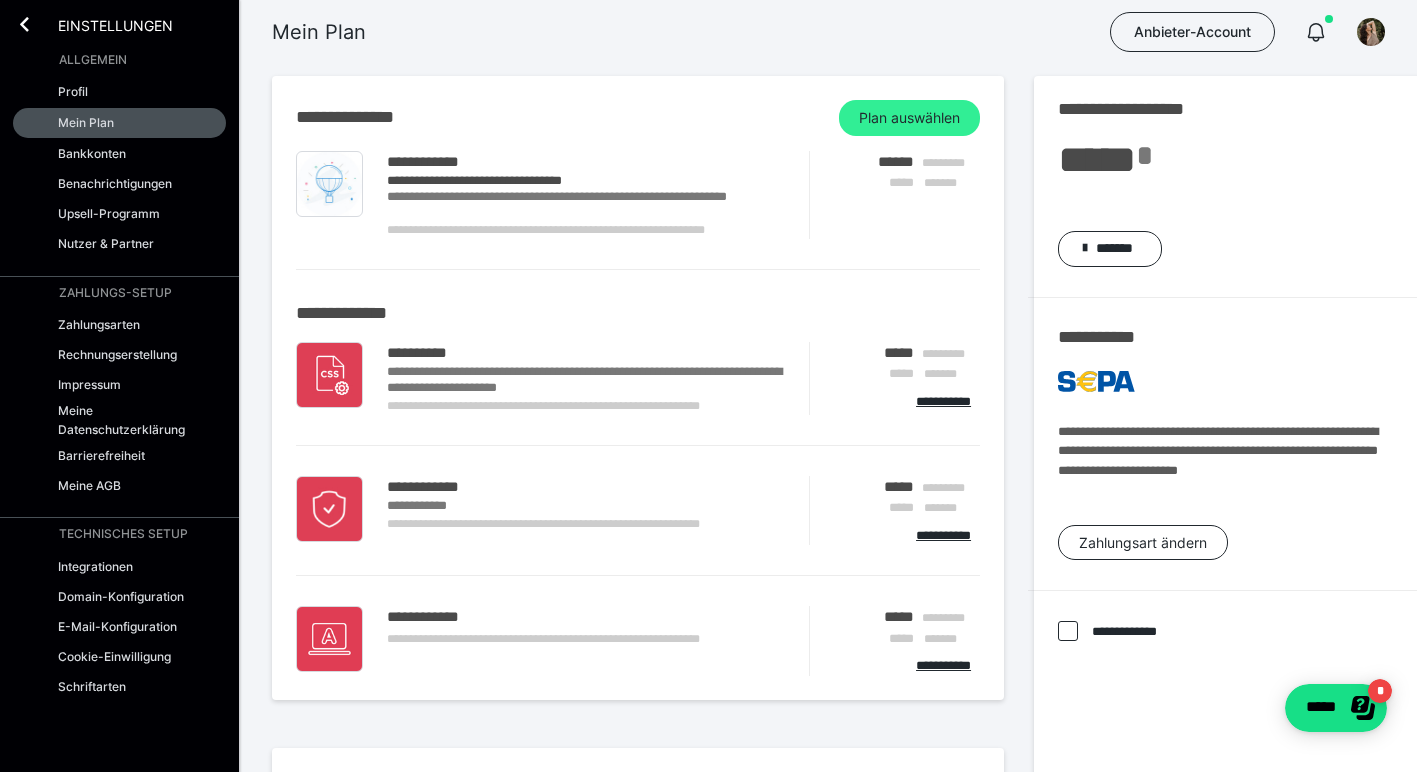 click on "Plan auswählen" at bounding box center (909, 118) 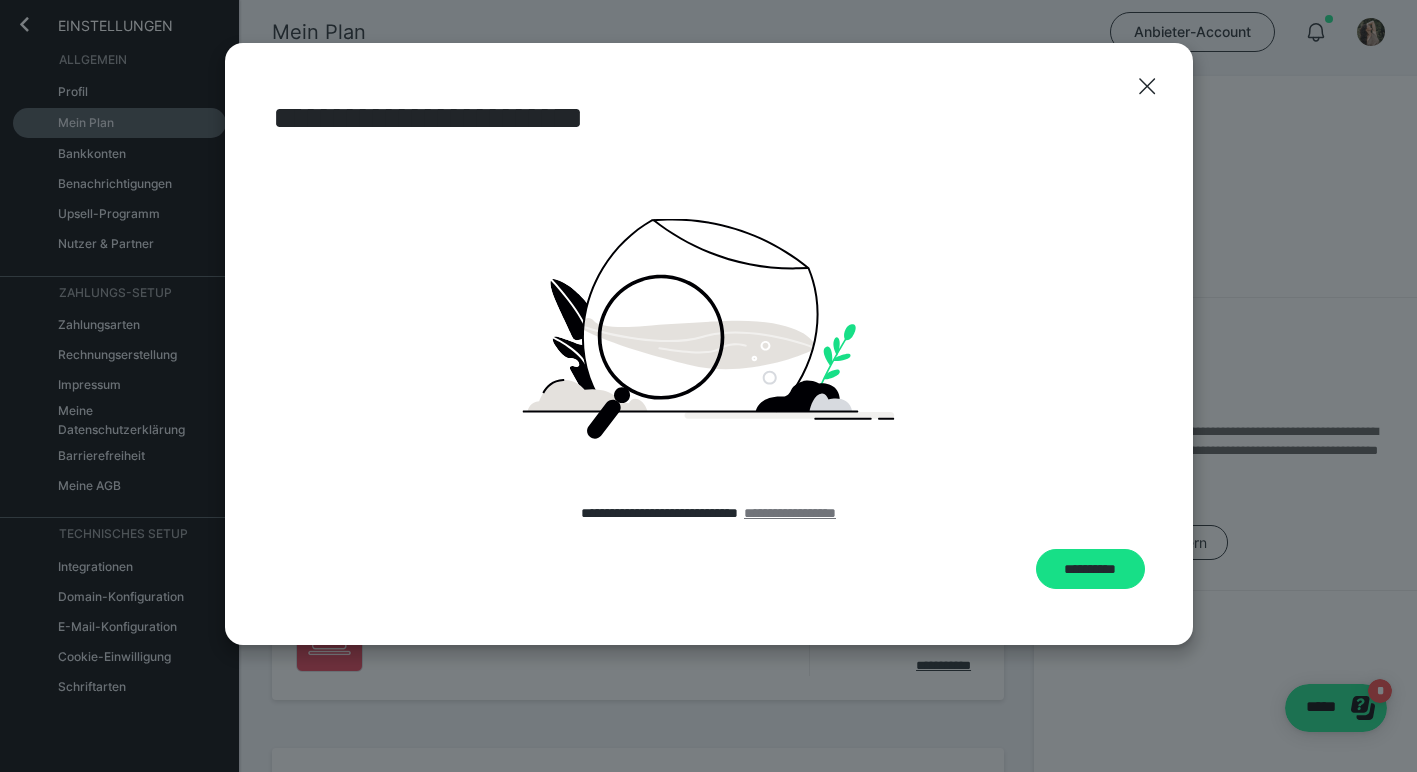 click on "**********" at bounding box center (790, 513) 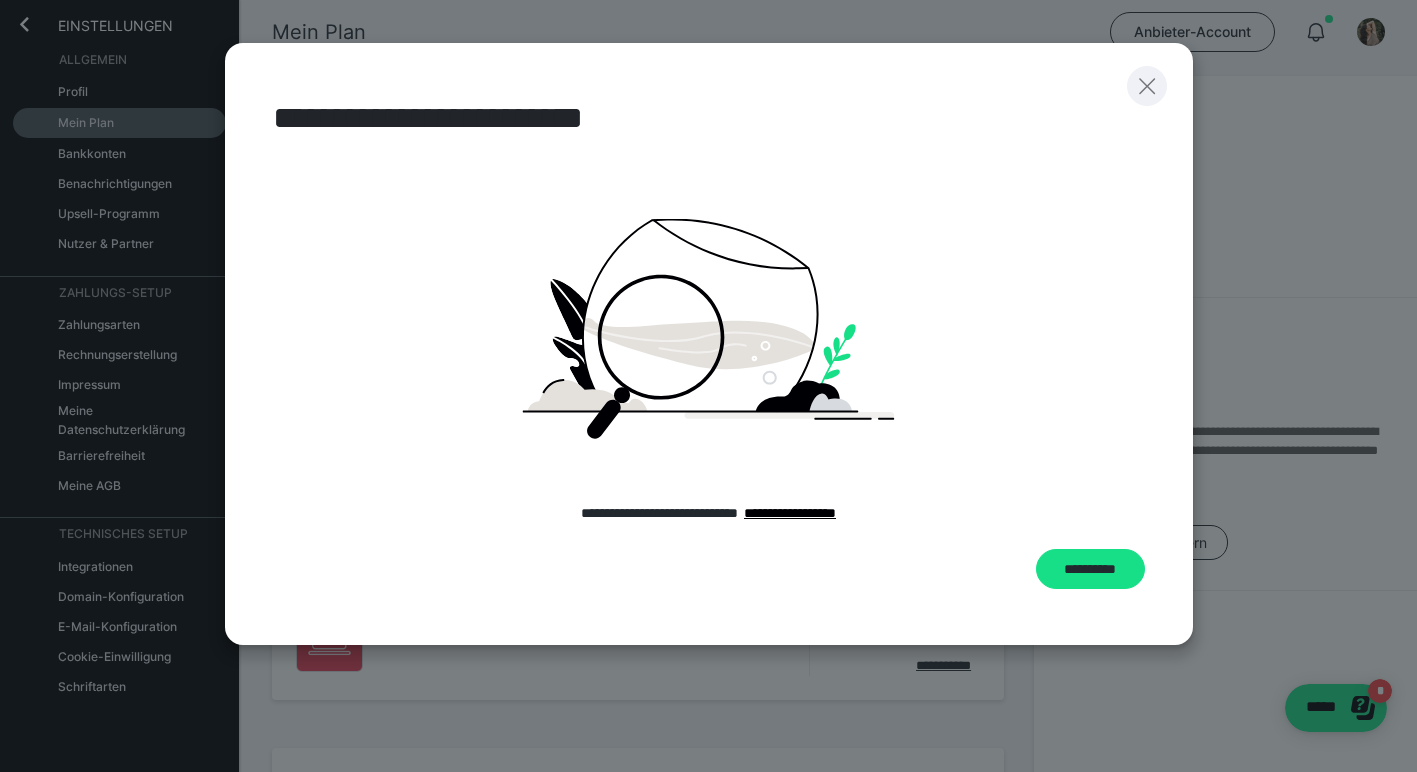 click 